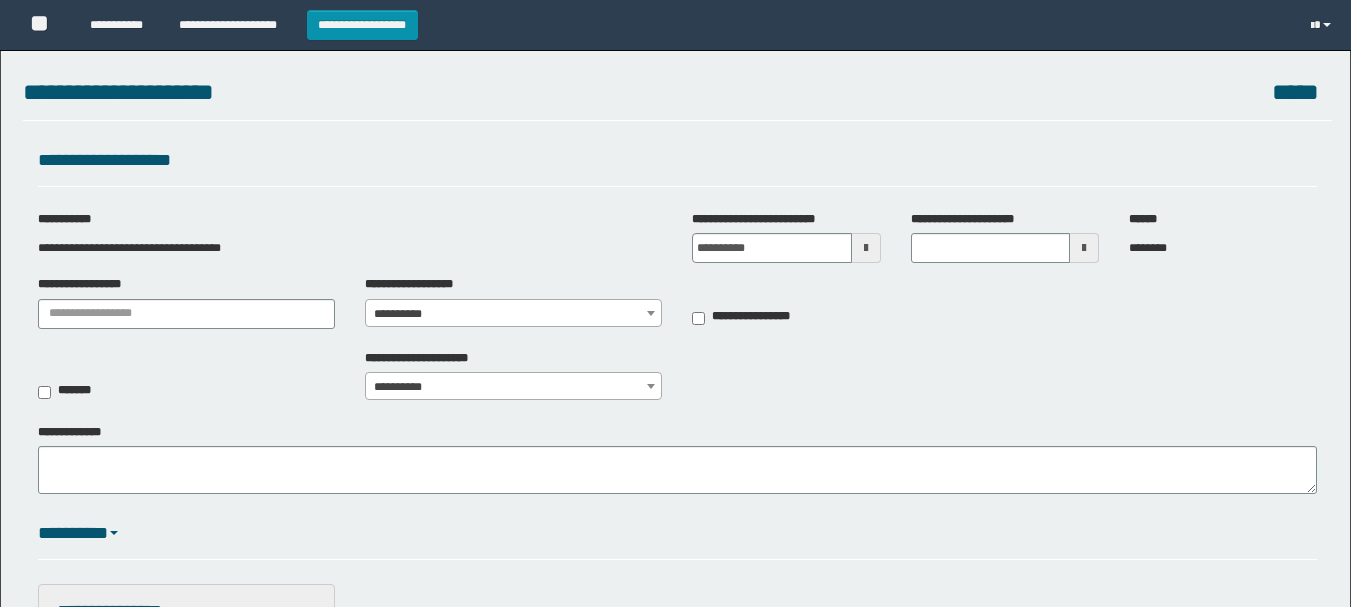 scroll, scrollTop: 0, scrollLeft: 0, axis: both 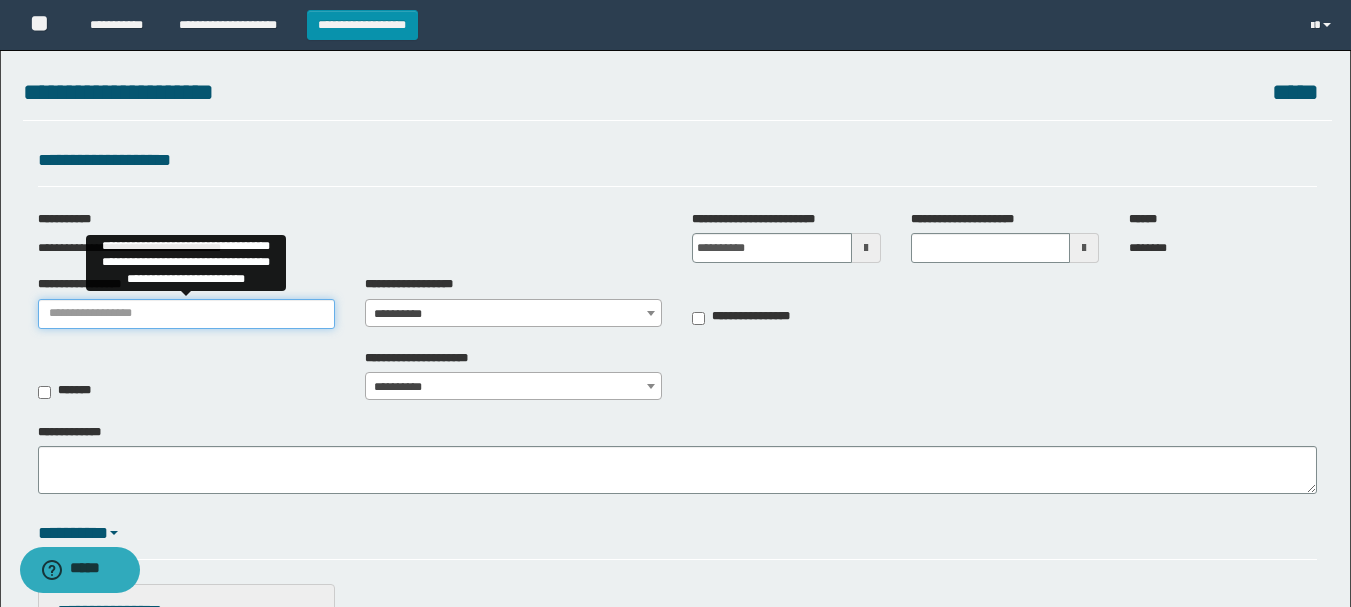 click on "**********" at bounding box center (186, 314) 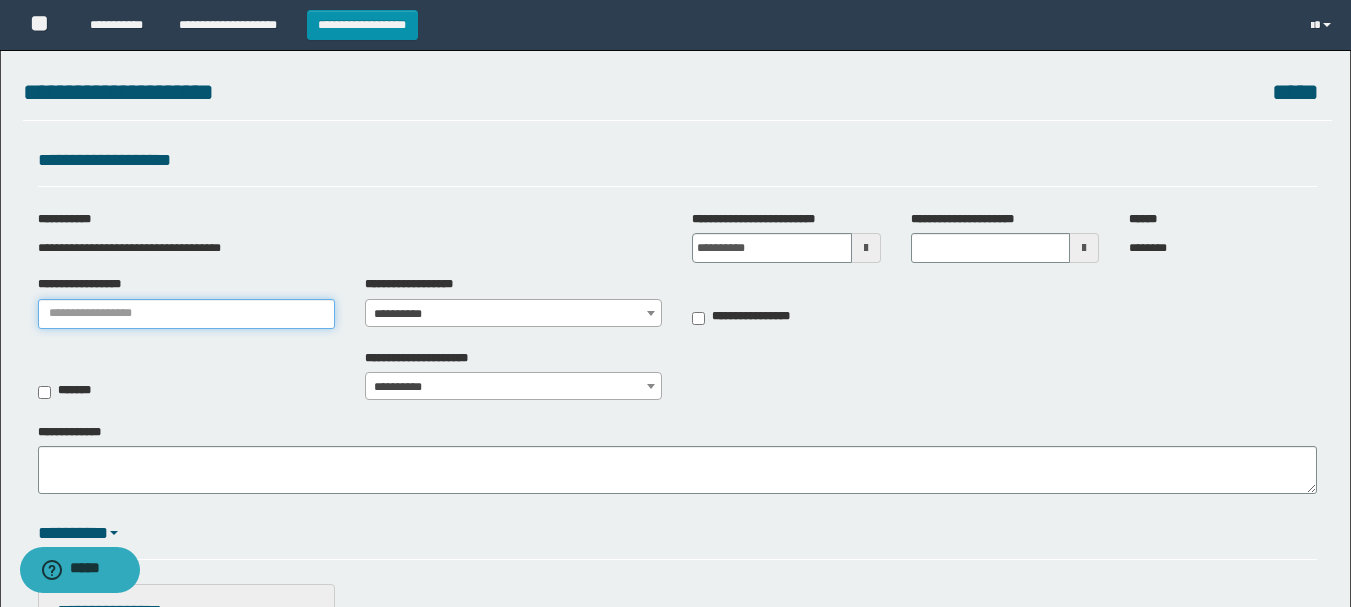 type on "**********" 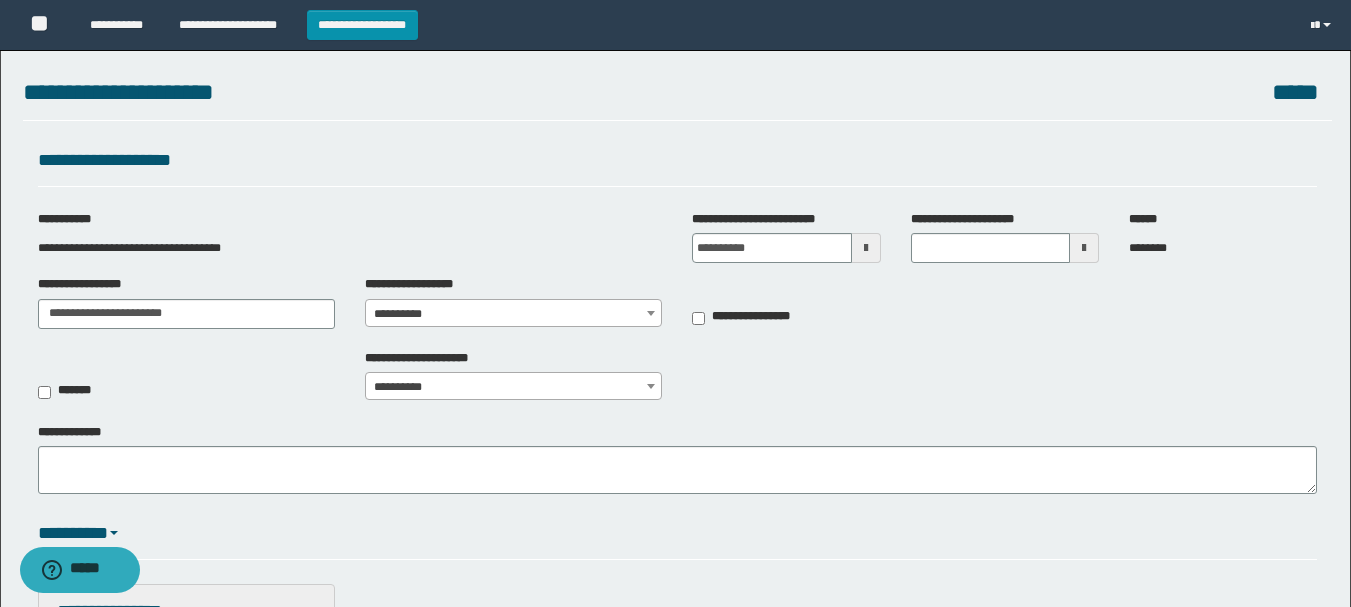 click on "**********" at bounding box center [513, 314] 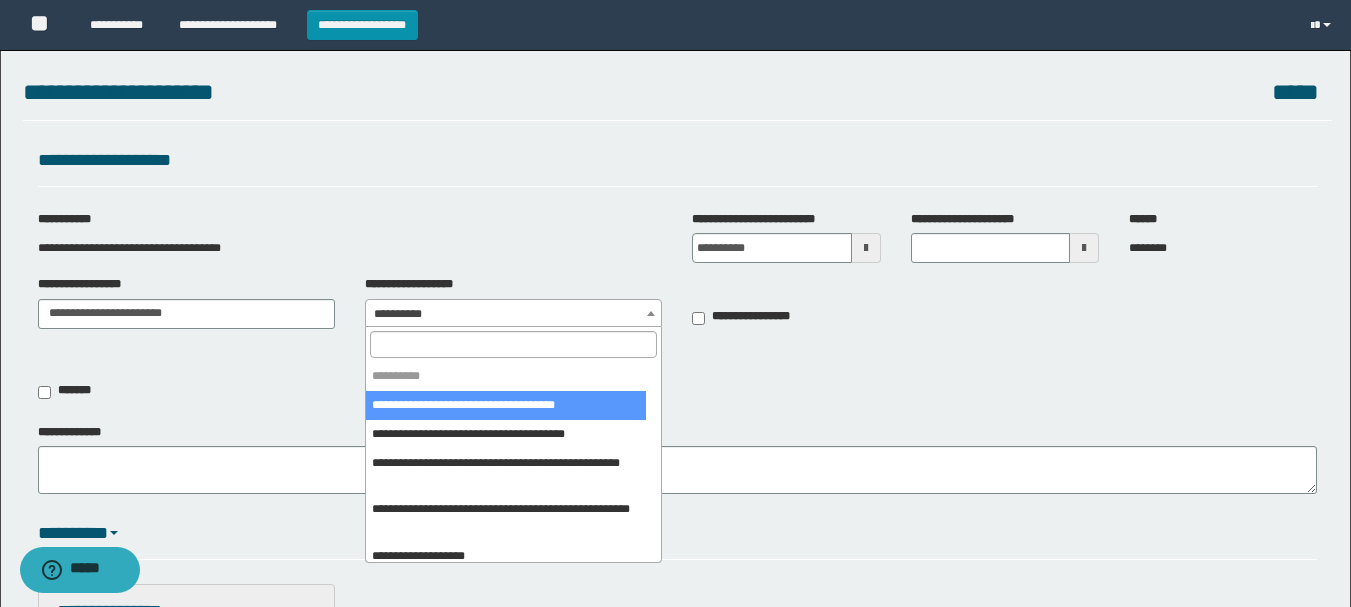 scroll, scrollTop: 100, scrollLeft: 0, axis: vertical 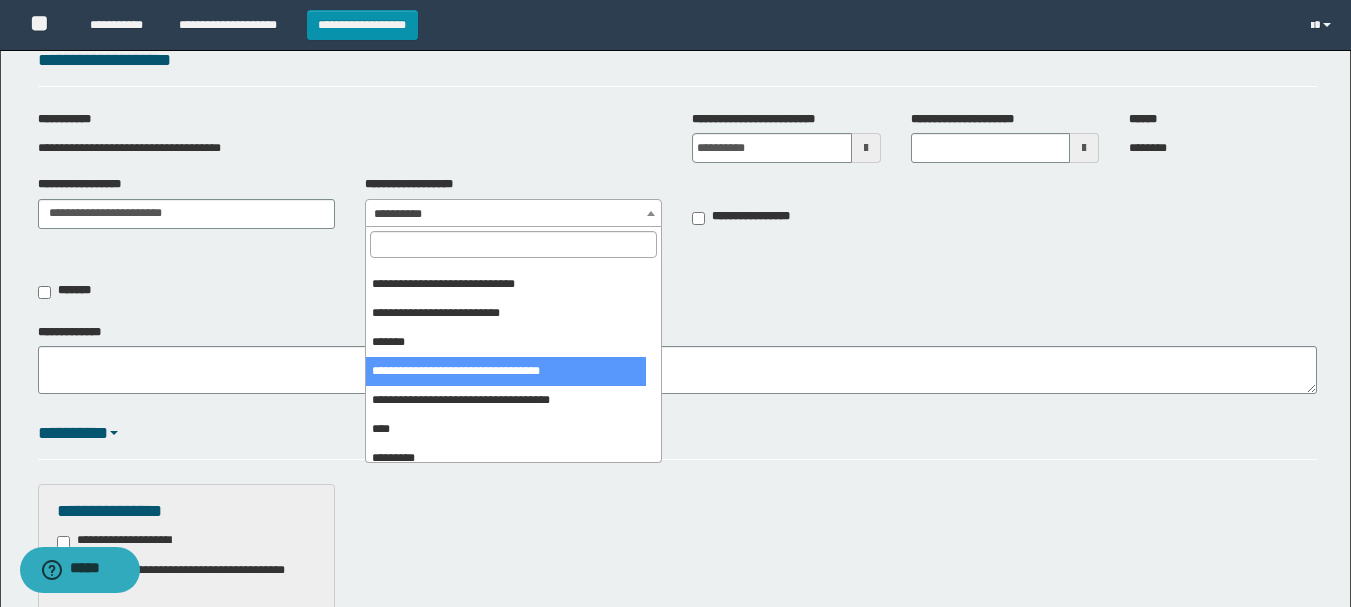 select on "***" 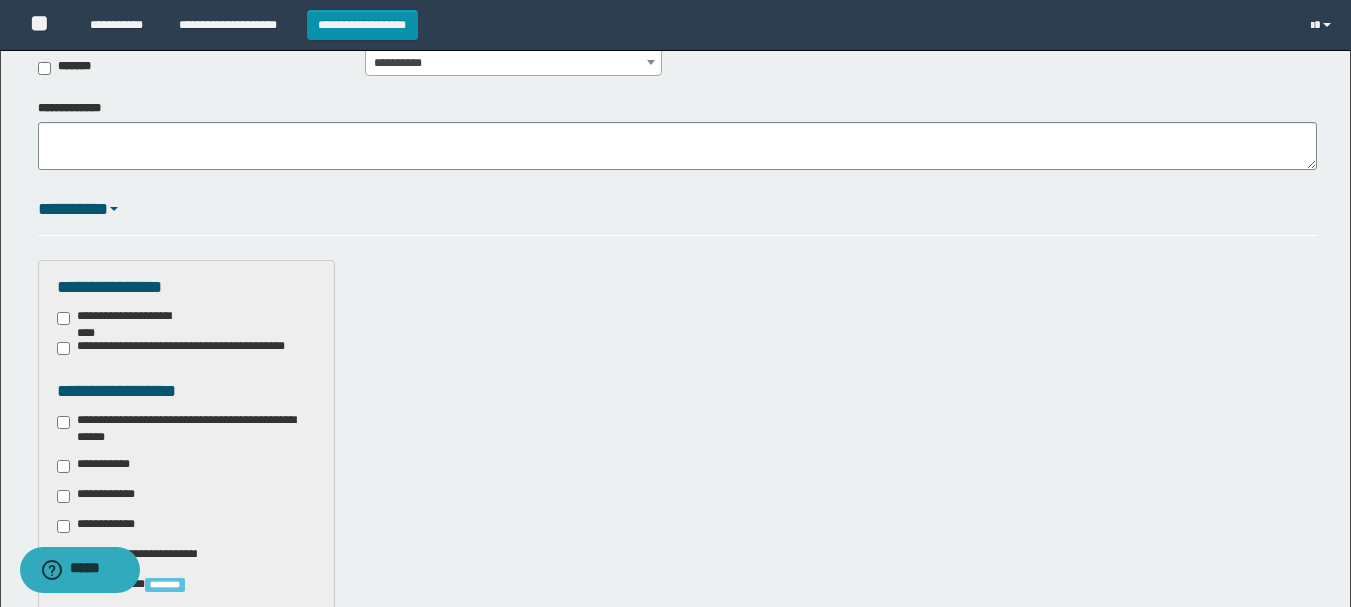 scroll, scrollTop: 400, scrollLeft: 0, axis: vertical 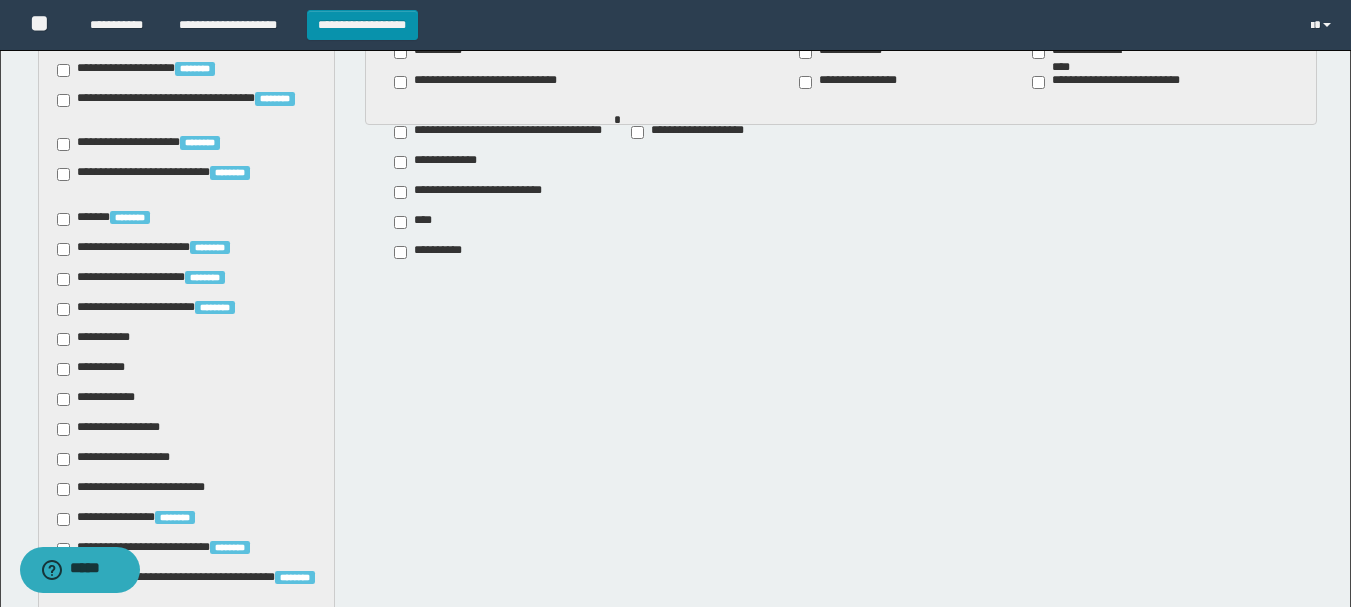 click on "**********" at bounding box center [97, 339] 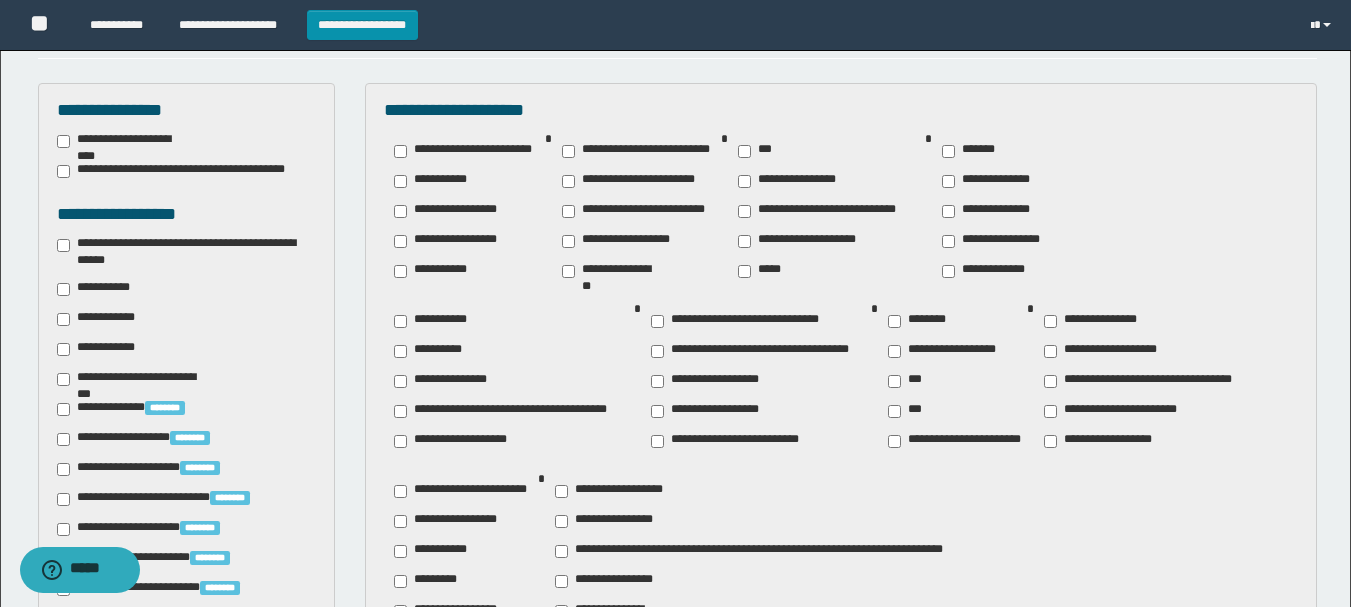 scroll, scrollTop: 500, scrollLeft: 0, axis: vertical 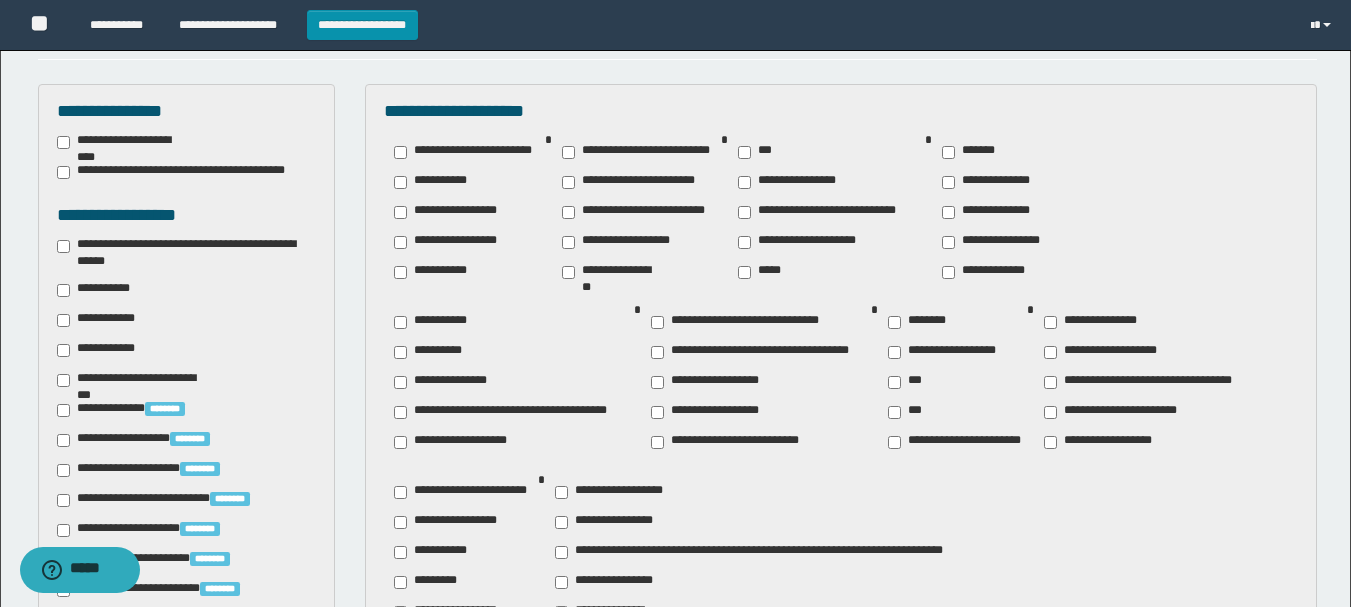 click on "**********" at bounding box center (436, 322) 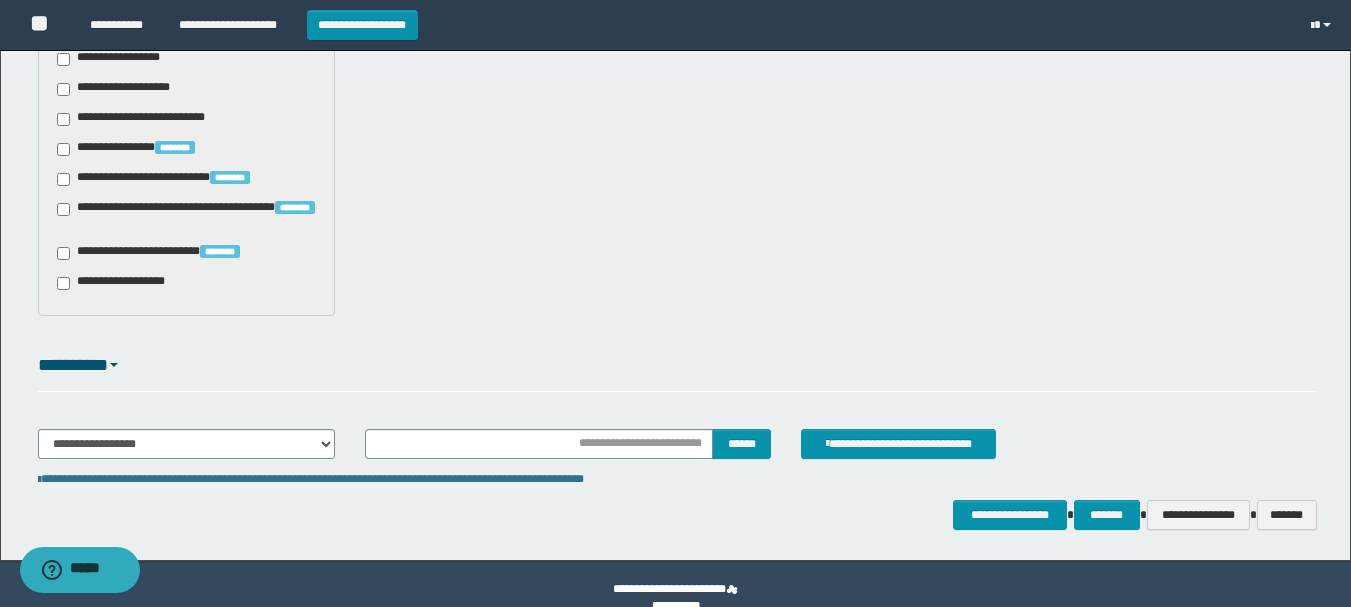 scroll, scrollTop: 1598, scrollLeft: 0, axis: vertical 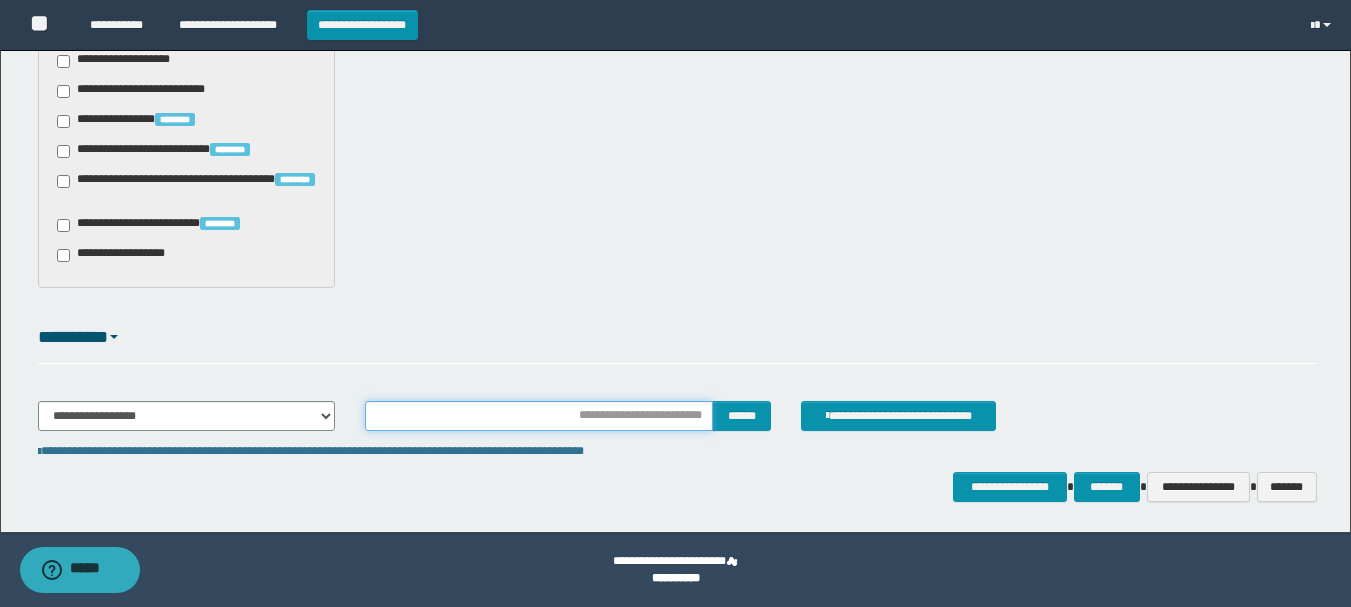 click at bounding box center [539, 416] 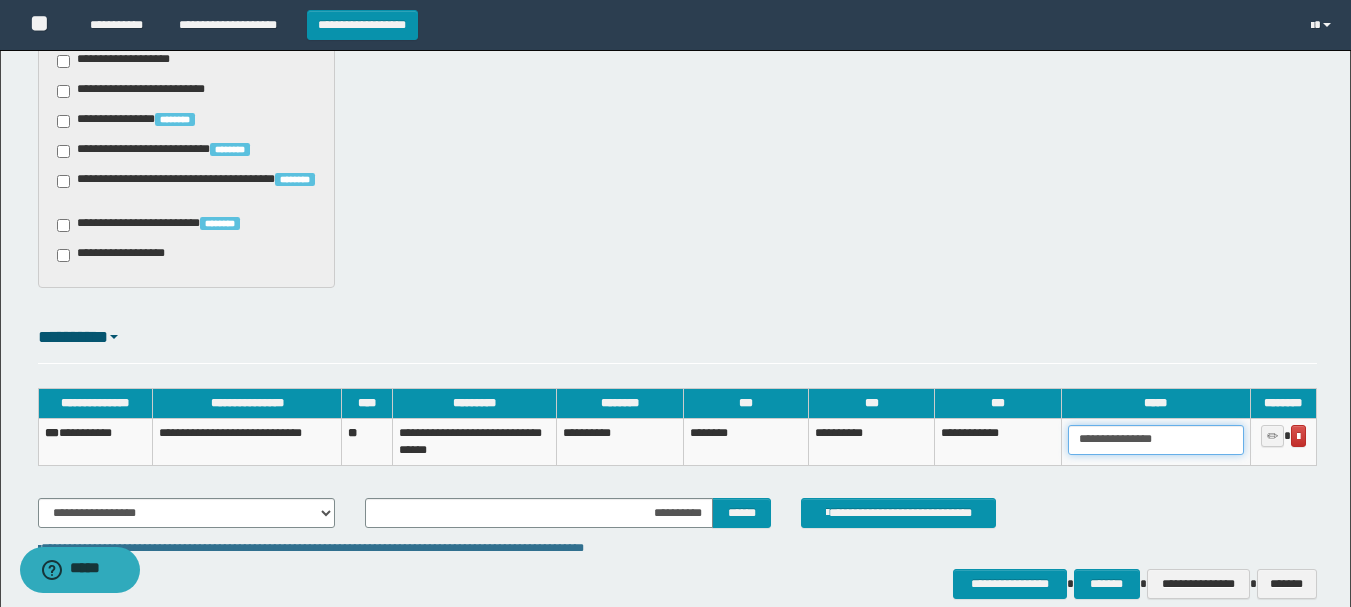 click on "**********" at bounding box center [1155, 440] 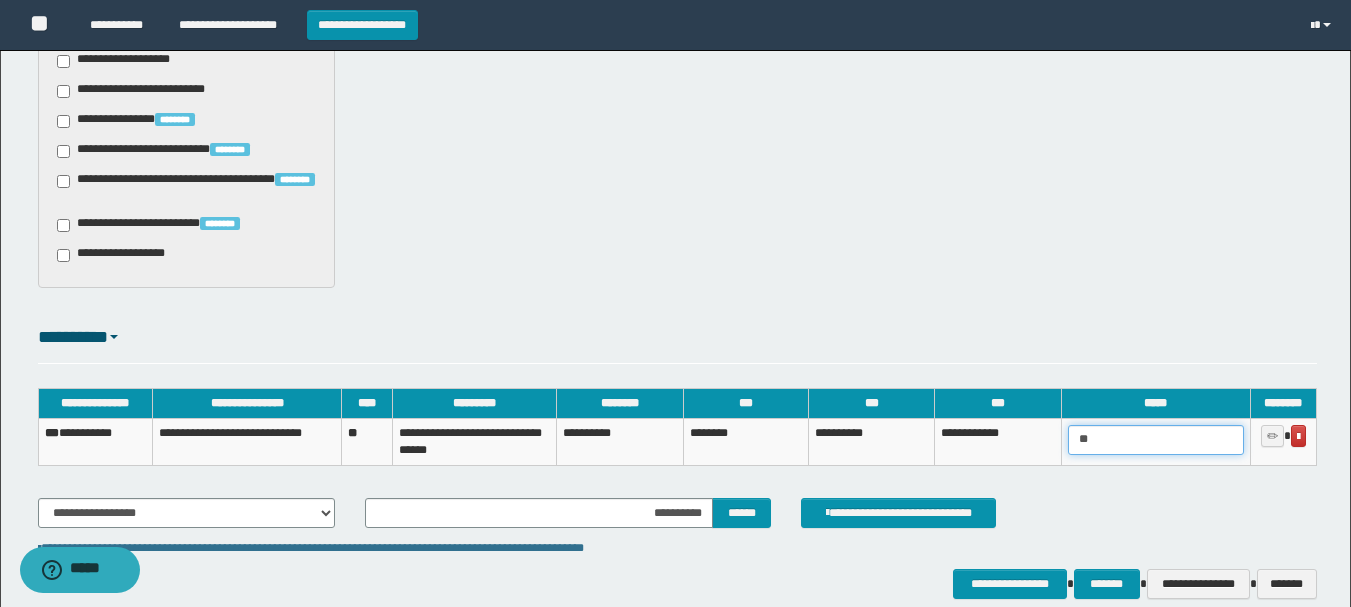 type on "*" 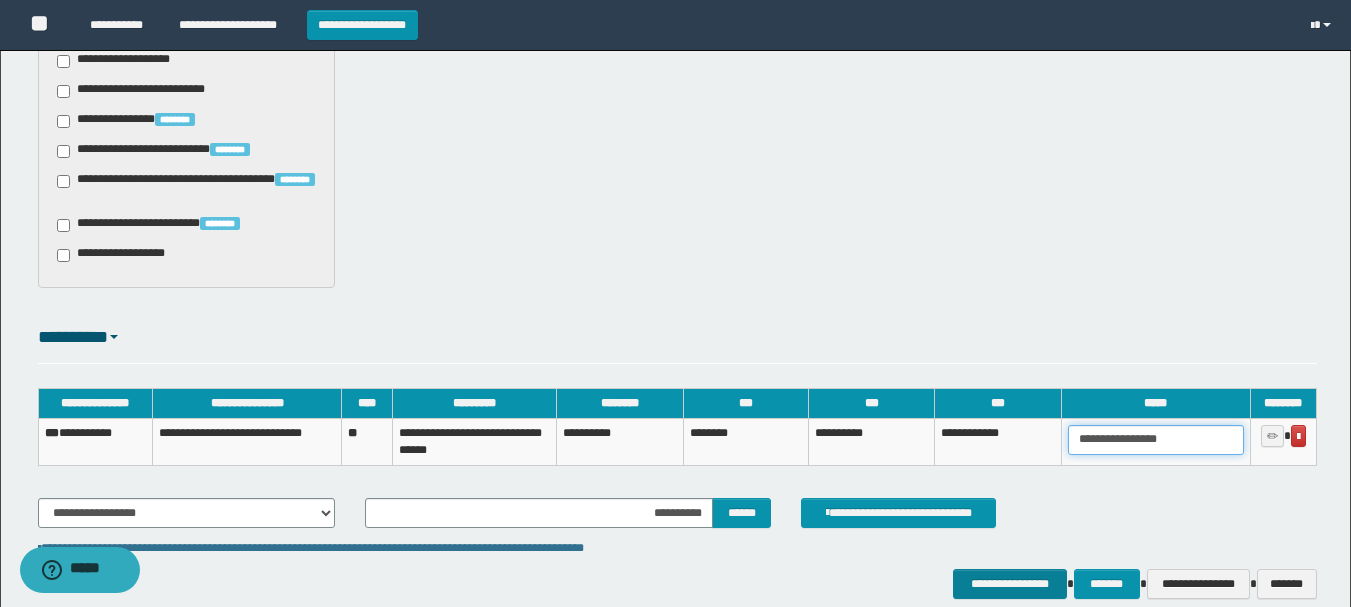 type on "**********" 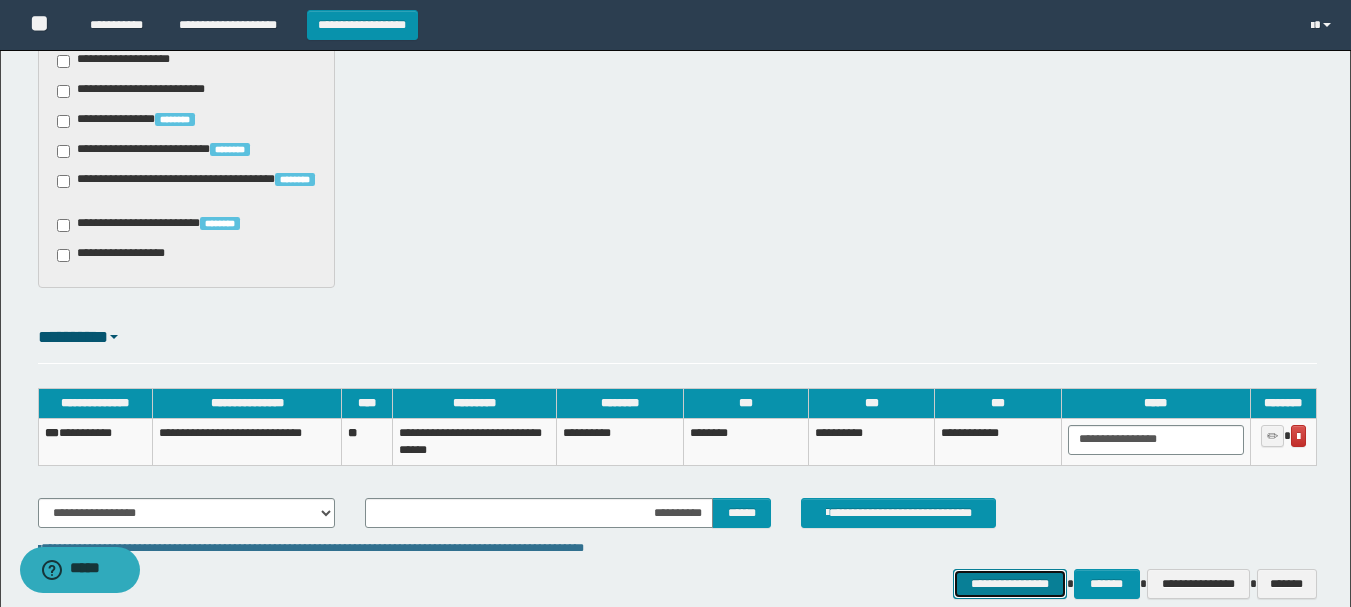 click on "**********" at bounding box center [1009, 584] 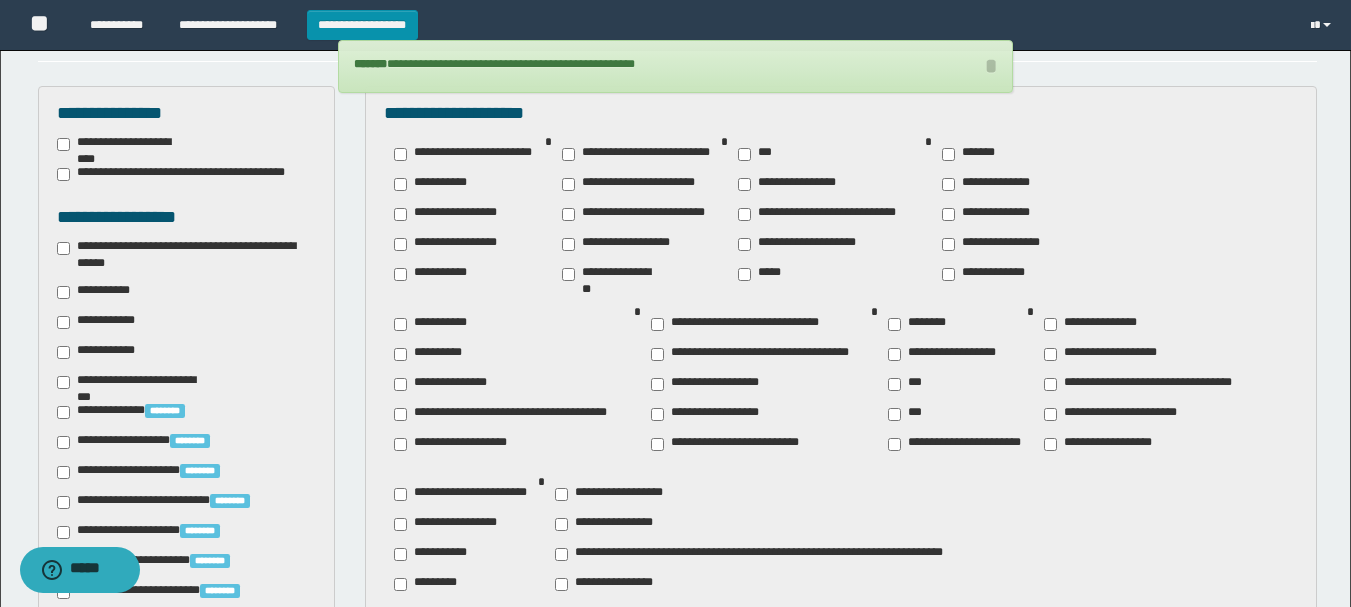 scroll, scrollTop: 0, scrollLeft: 0, axis: both 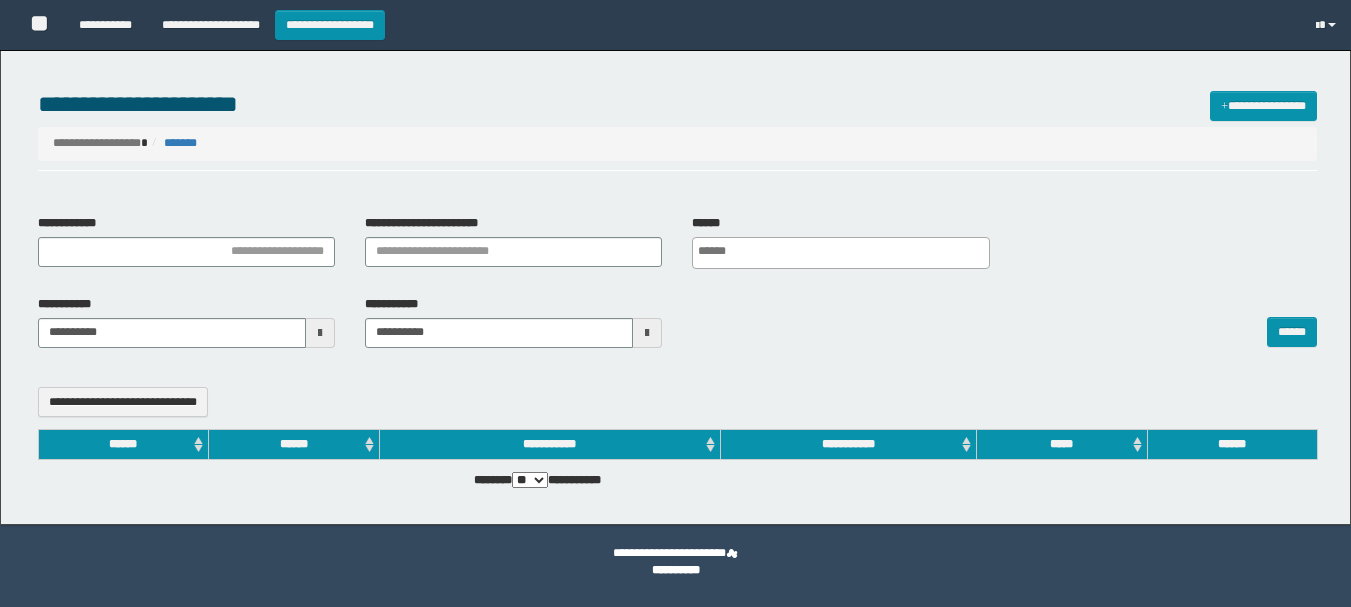 select 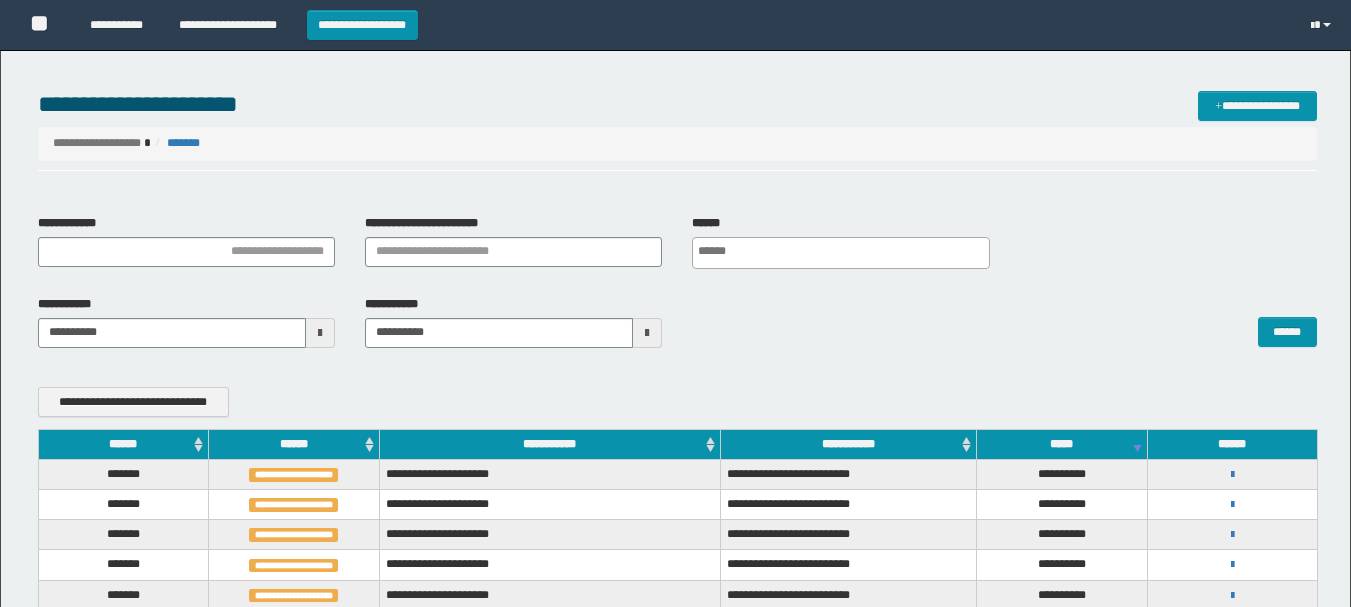 scroll, scrollTop: 0, scrollLeft: 0, axis: both 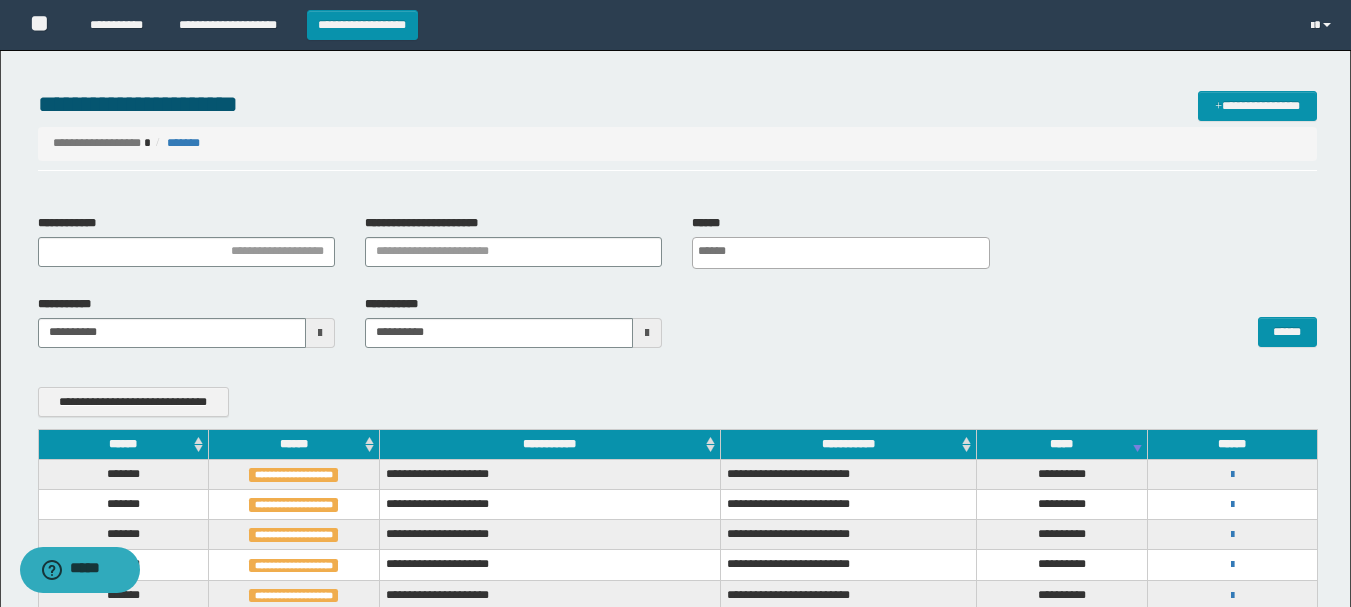 click on "**********" at bounding box center [677, 131] 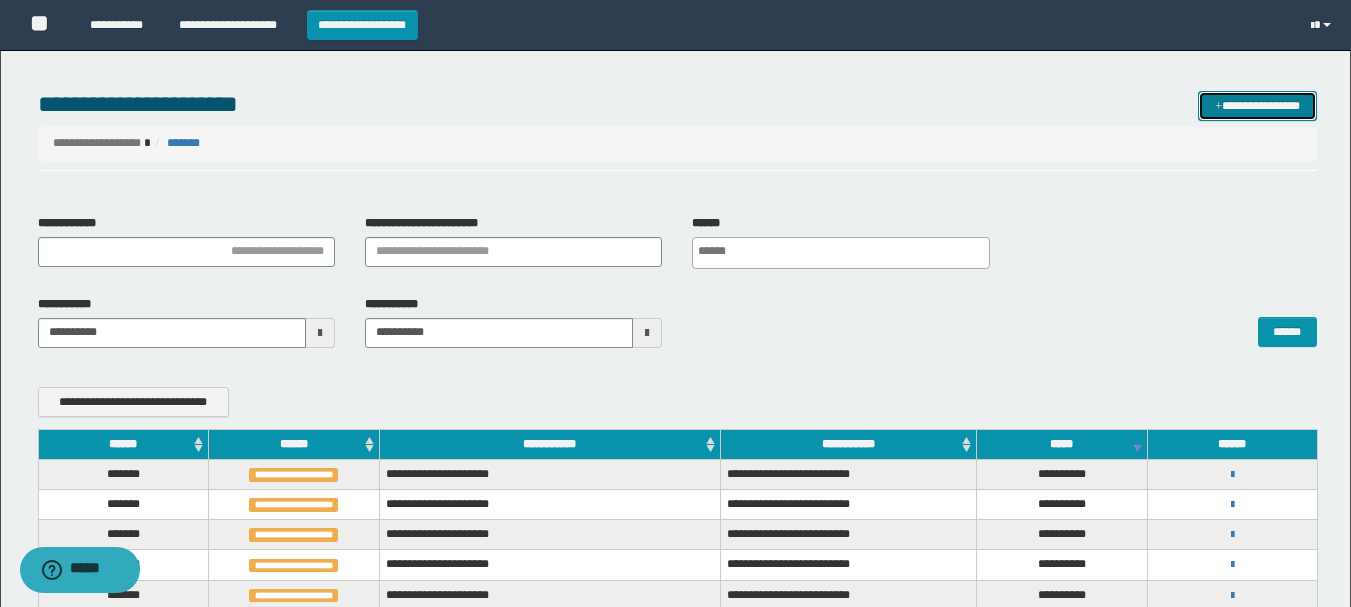 click on "**********" at bounding box center [1257, 106] 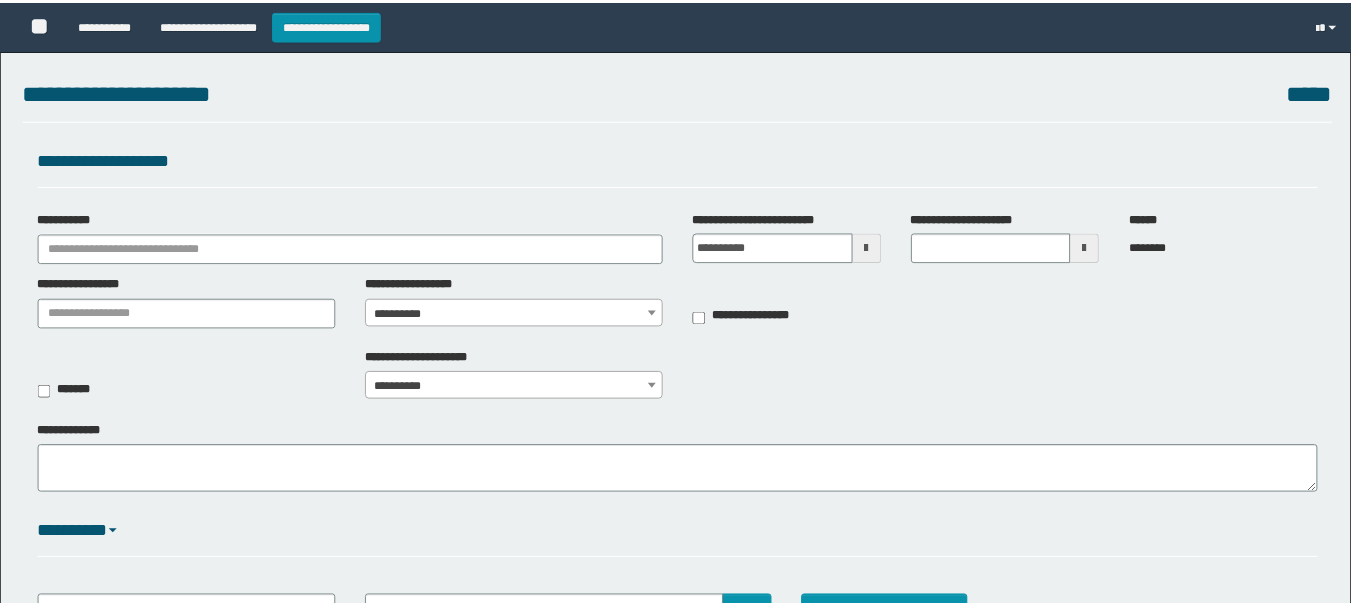 scroll, scrollTop: 0, scrollLeft: 0, axis: both 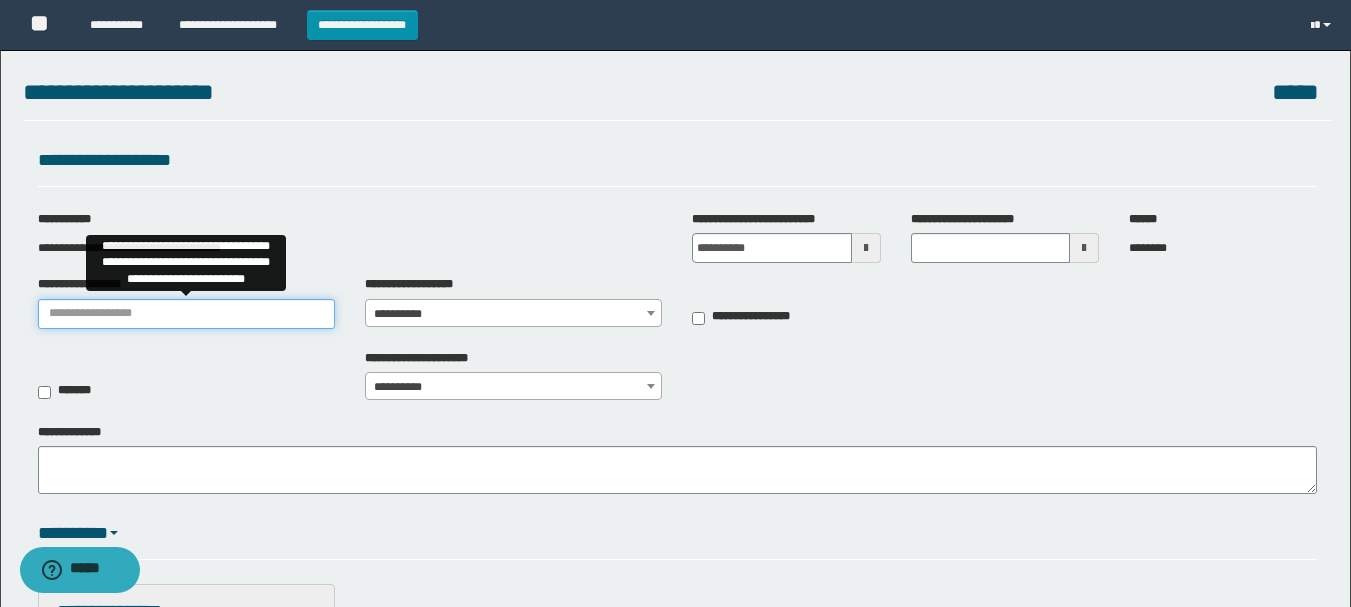 click on "**********" at bounding box center [186, 314] 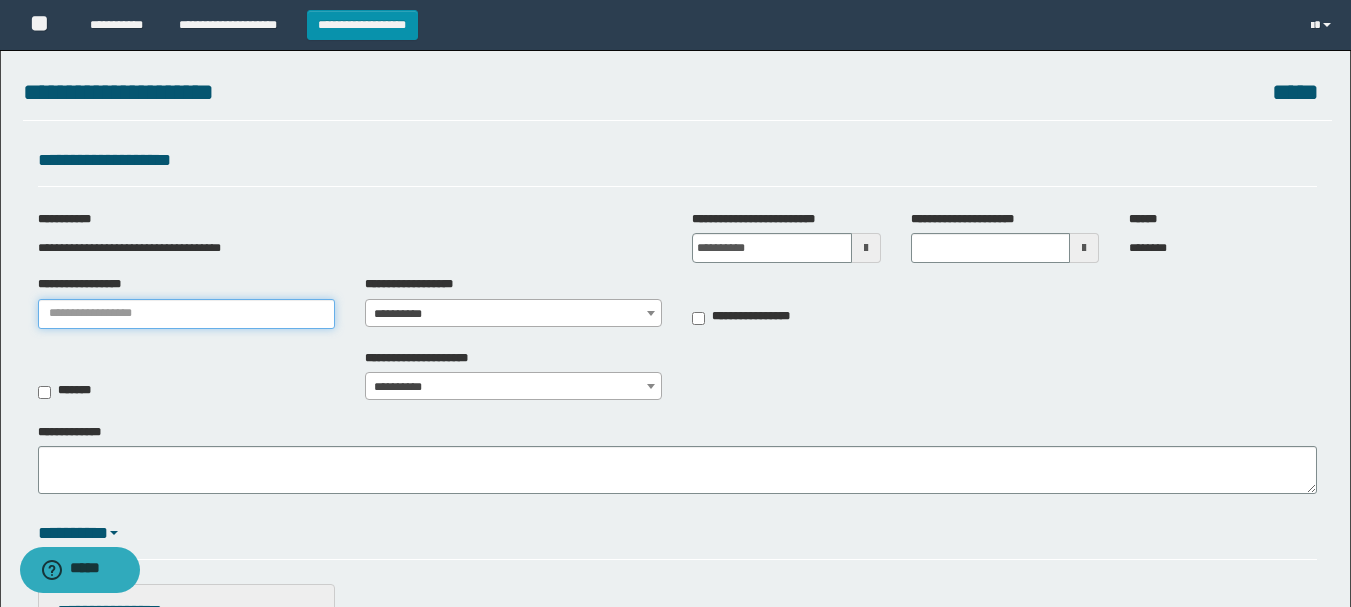 type on "**********" 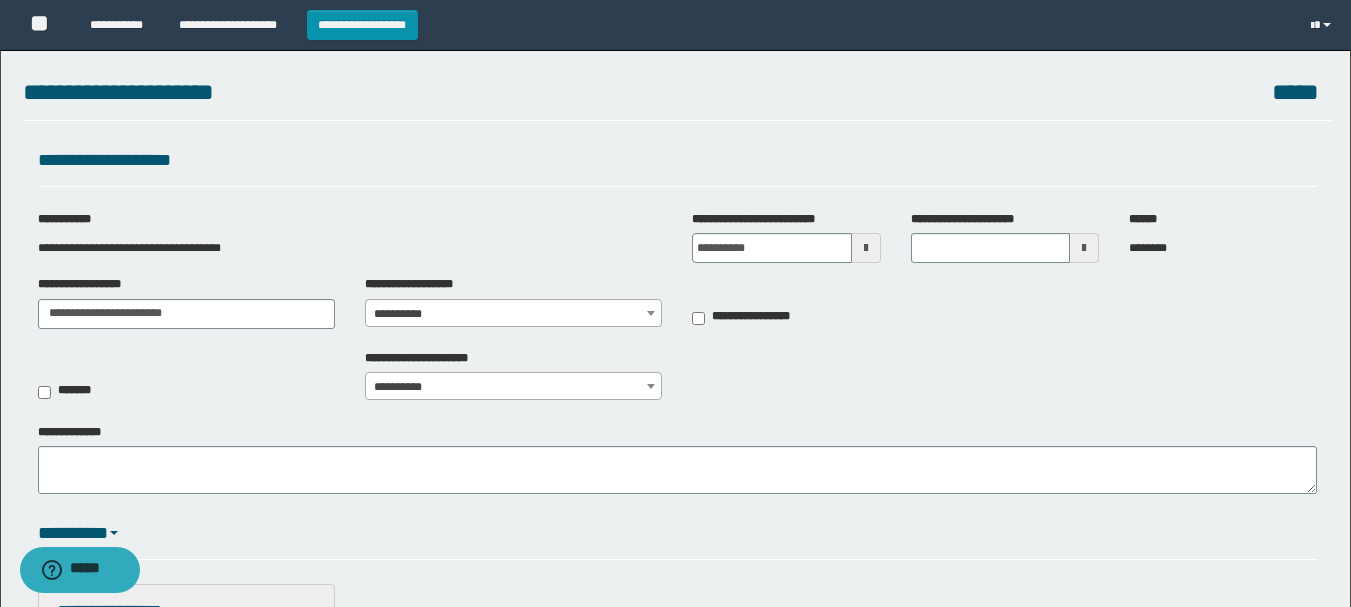 click on "**********" at bounding box center (513, 314) 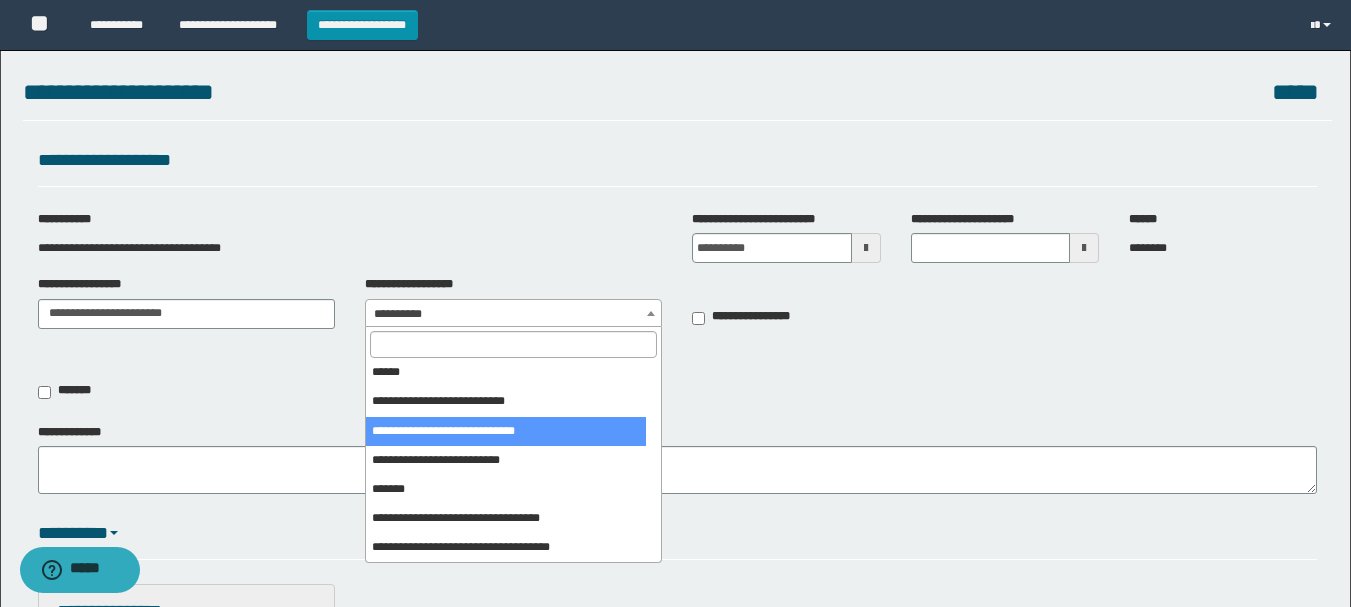 scroll, scrollTop: 400, scrollLeft: 0, axis: vertical 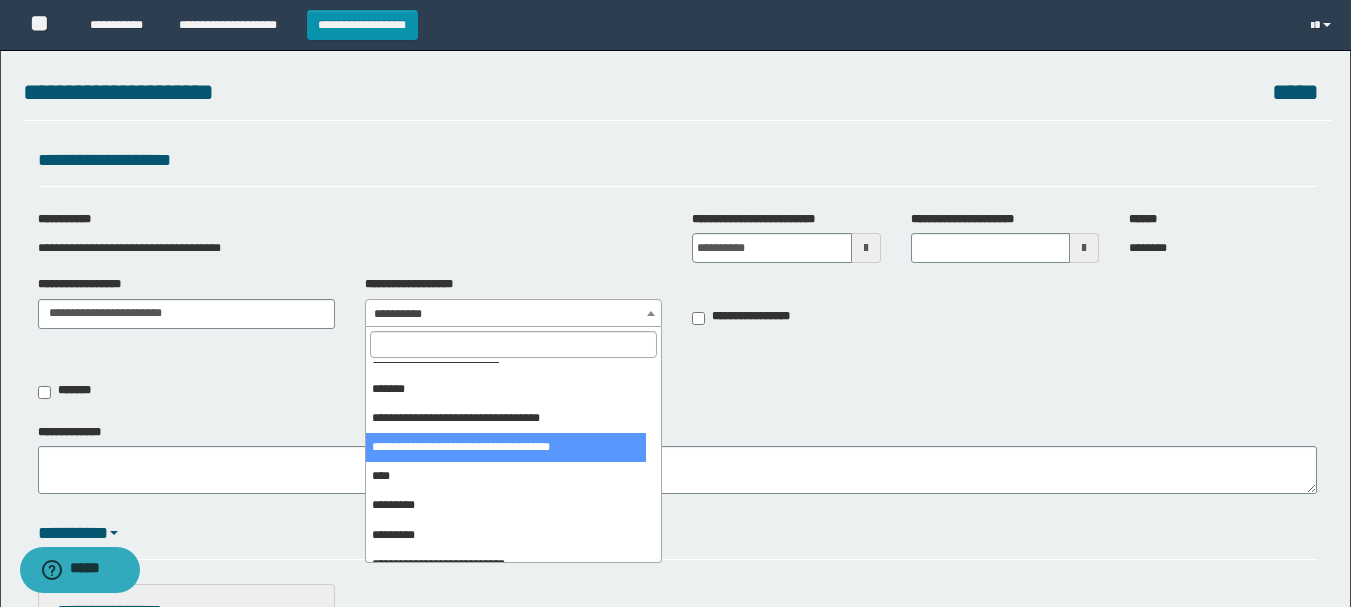 select on "***" 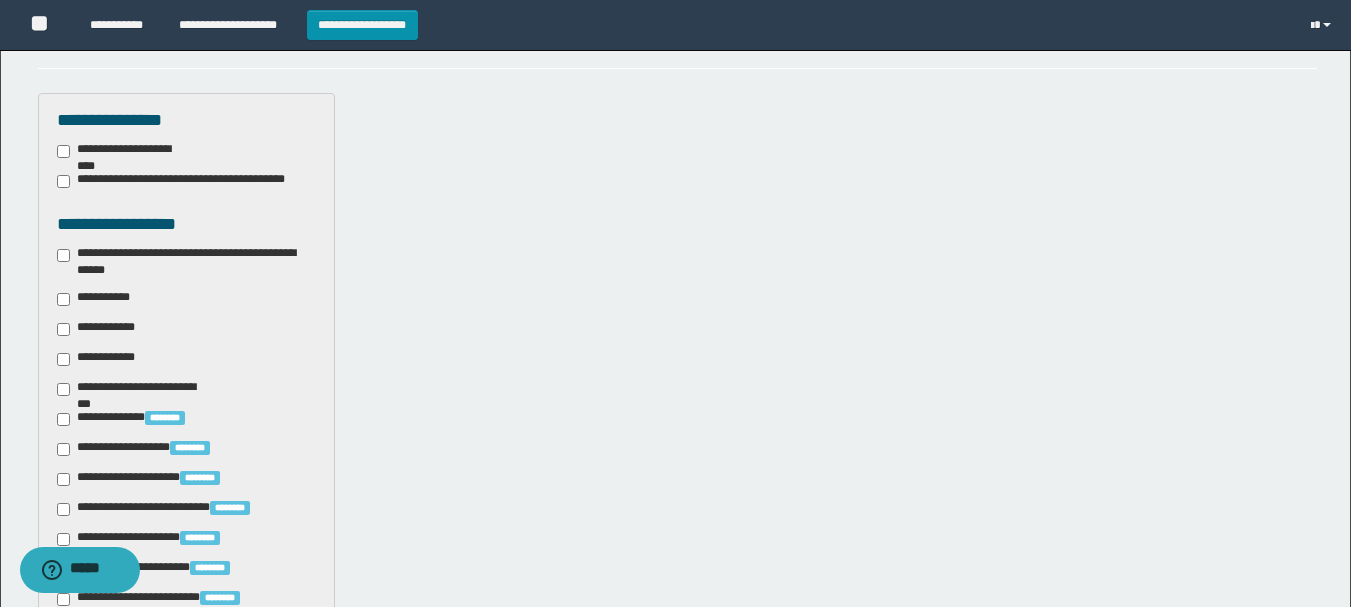scroll, scrollTop: 500, scrollLeft: 0, axis: vertical 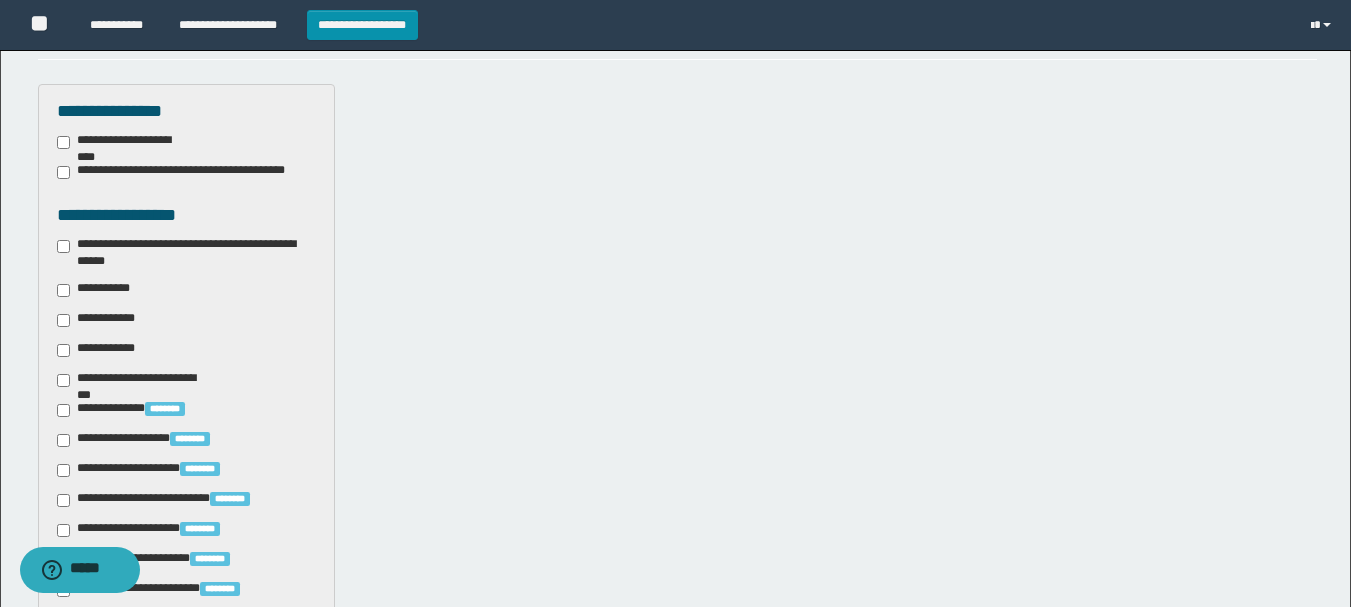 click on "**********" at bounding box center (186, 253) 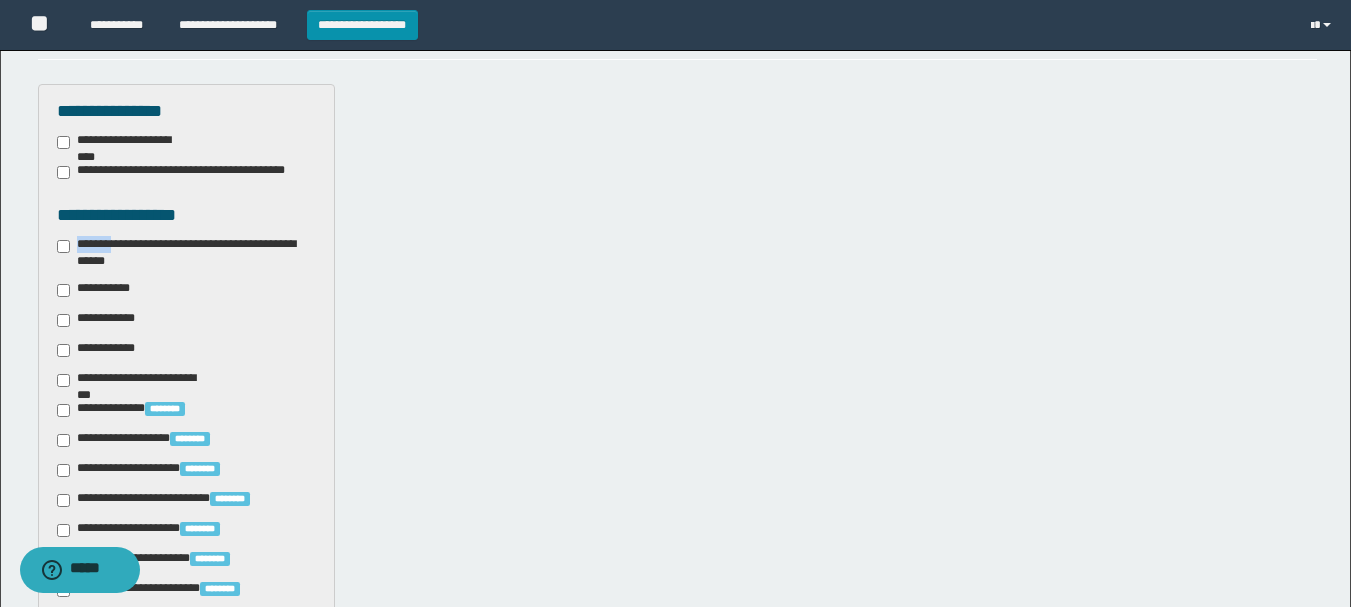 click on "**********" at bounding box center [186, 253] 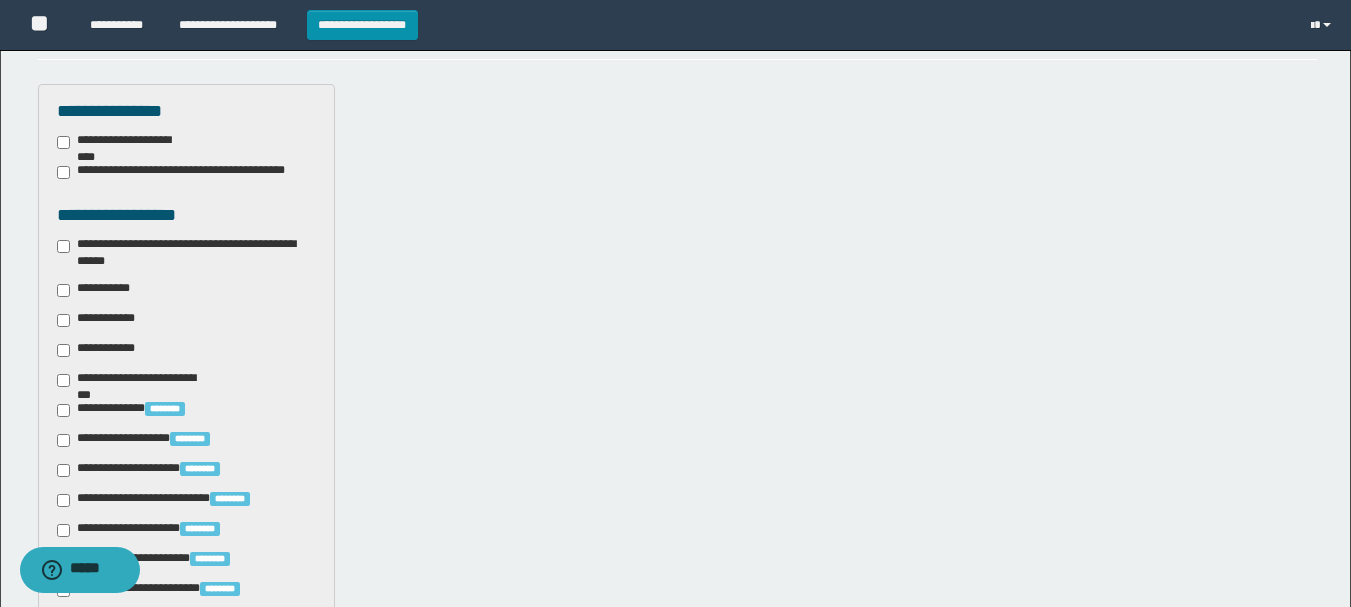 click on "**********" at bounding box center (97, 290) 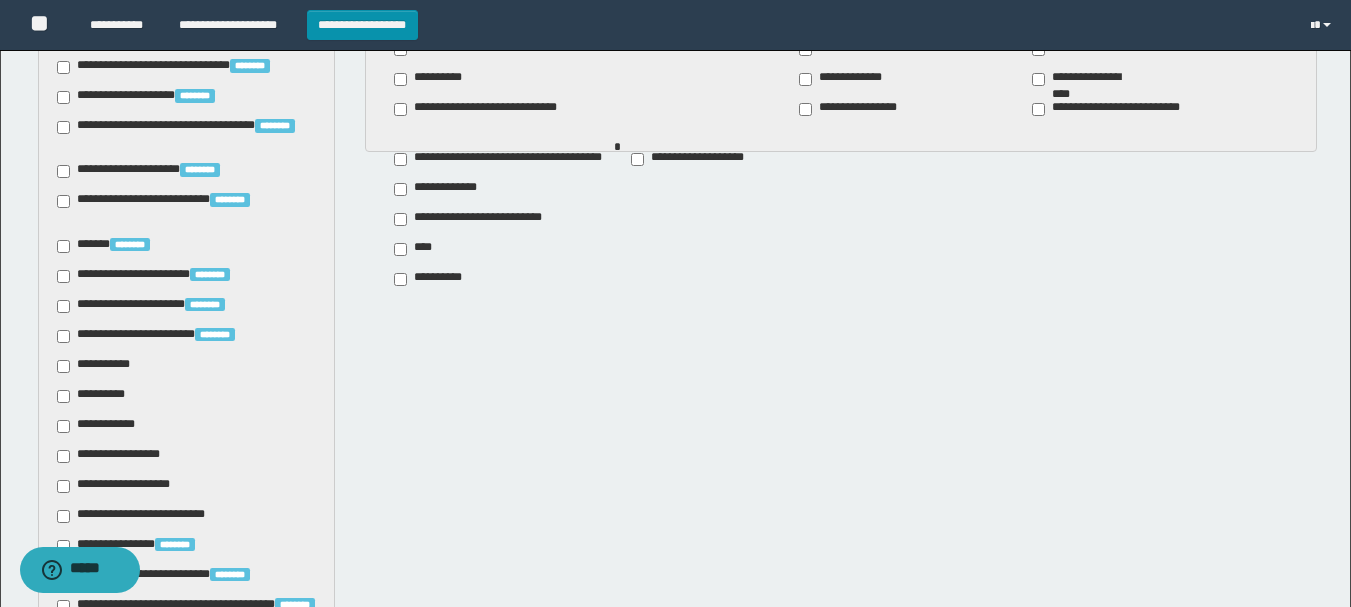 scroll, scrollTop: 1200, scrollLeft: 0, axis: vertical 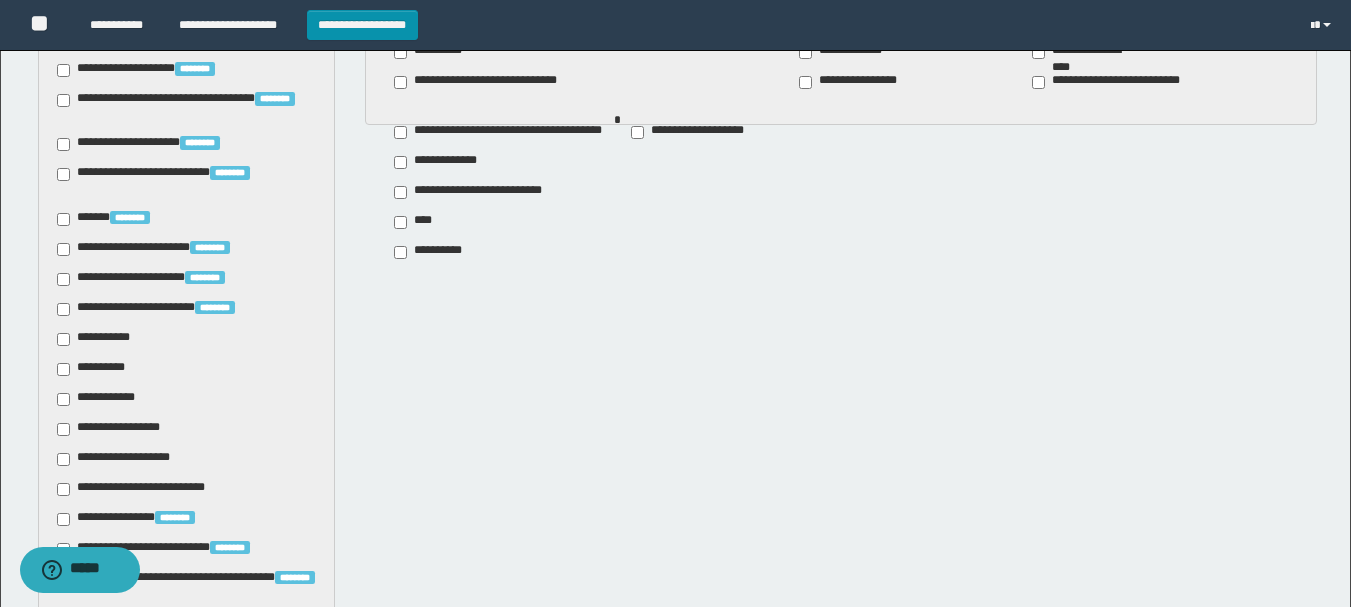click on "**********" at bounding box center (97, 339) 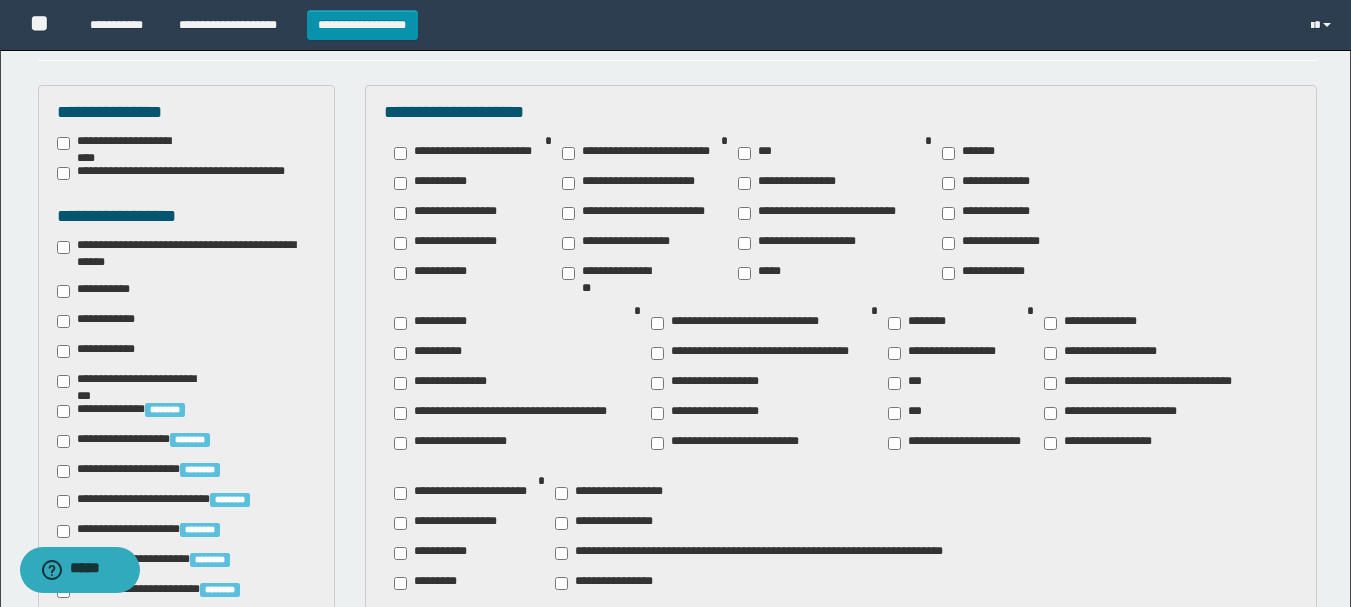 scroll, scrollTop: 500, scrollLeft: 0, axis: vertical 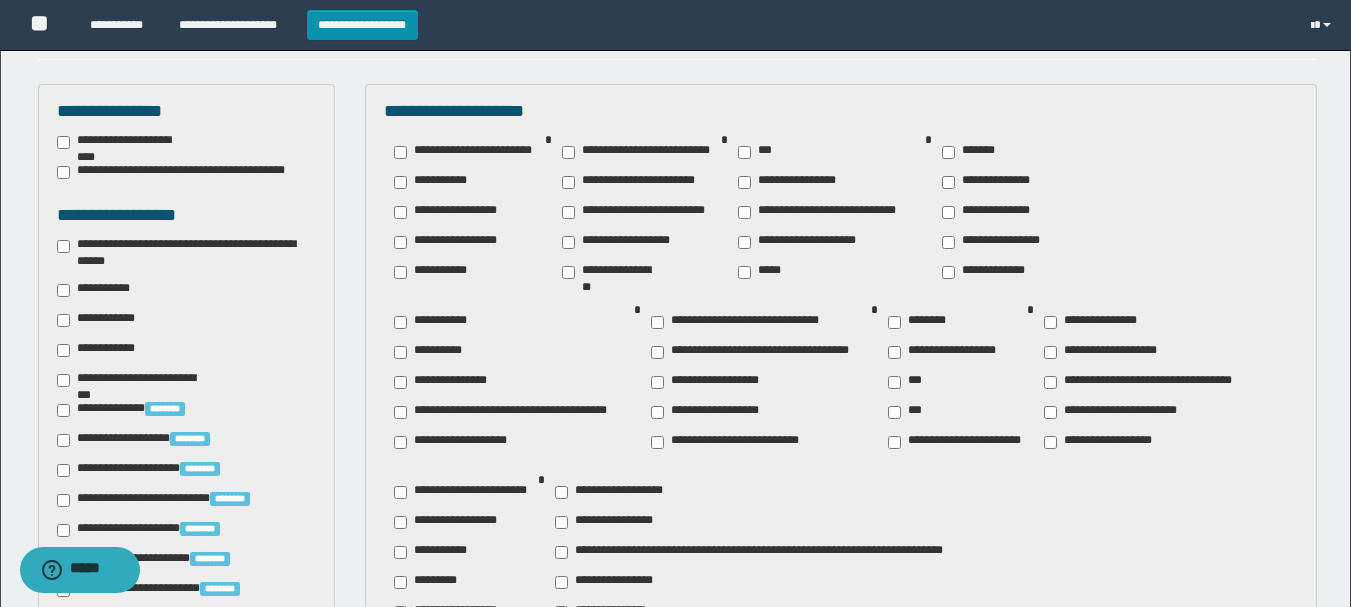 click on "**********" at bounding box center [509, 382] 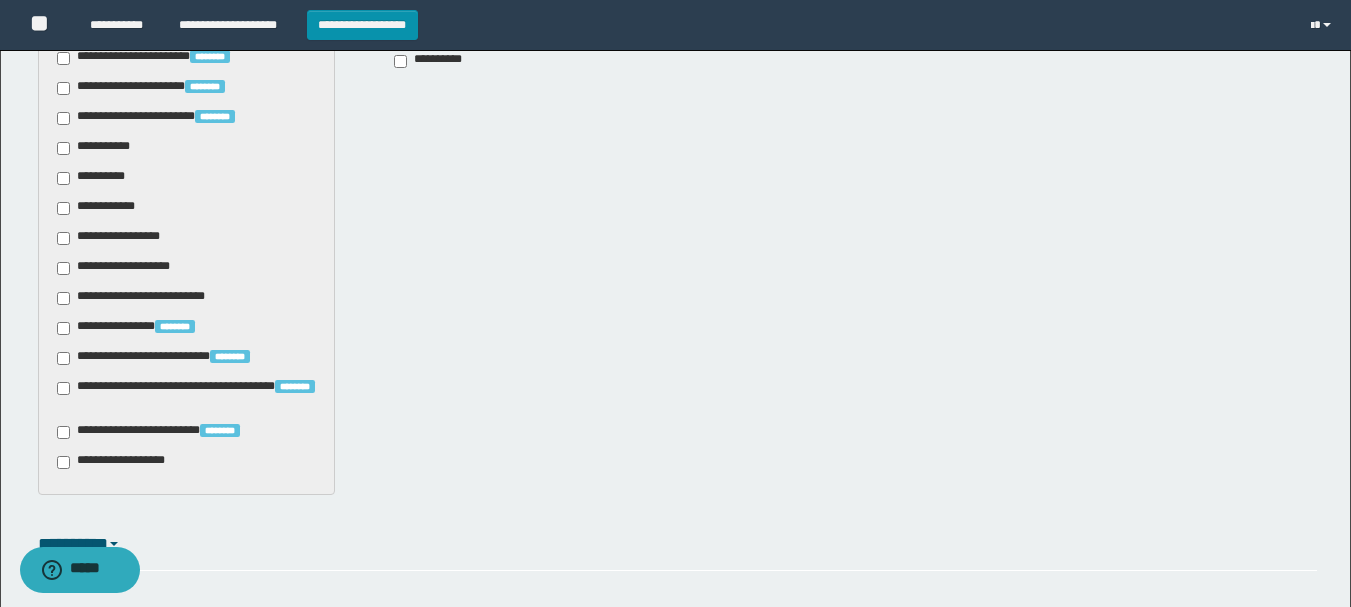 scroll, scrollTop: 1598, scrollLeft: 0, axis: vertical 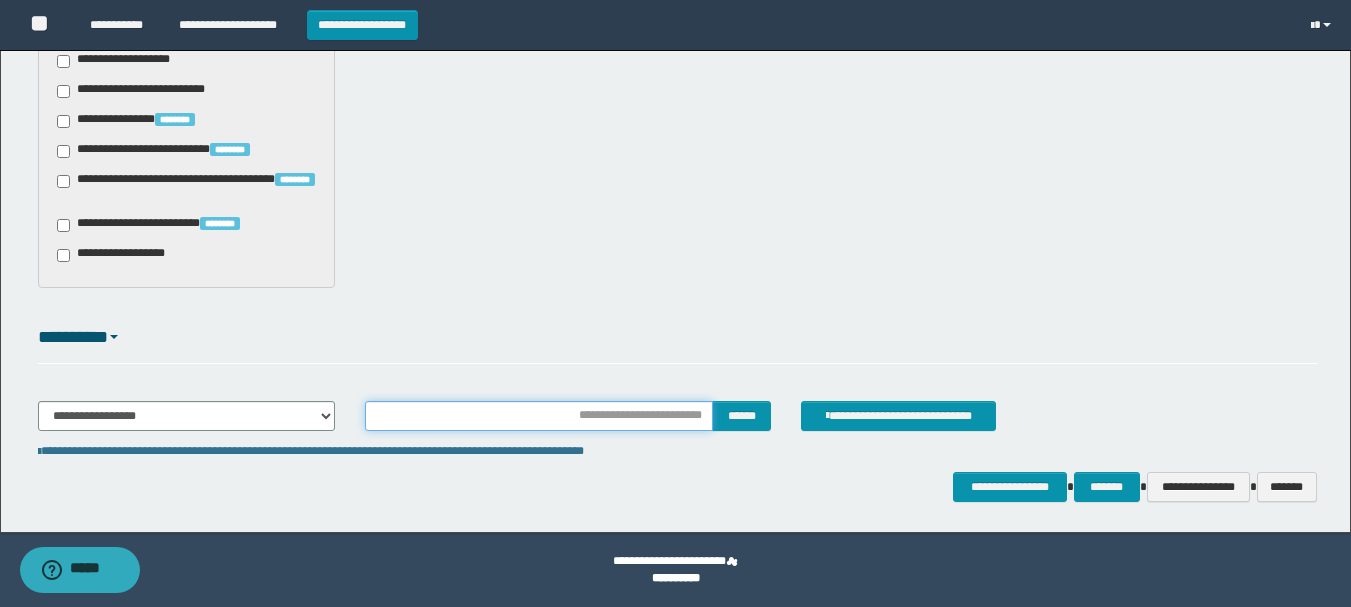 click at bounding box center [539, 416] 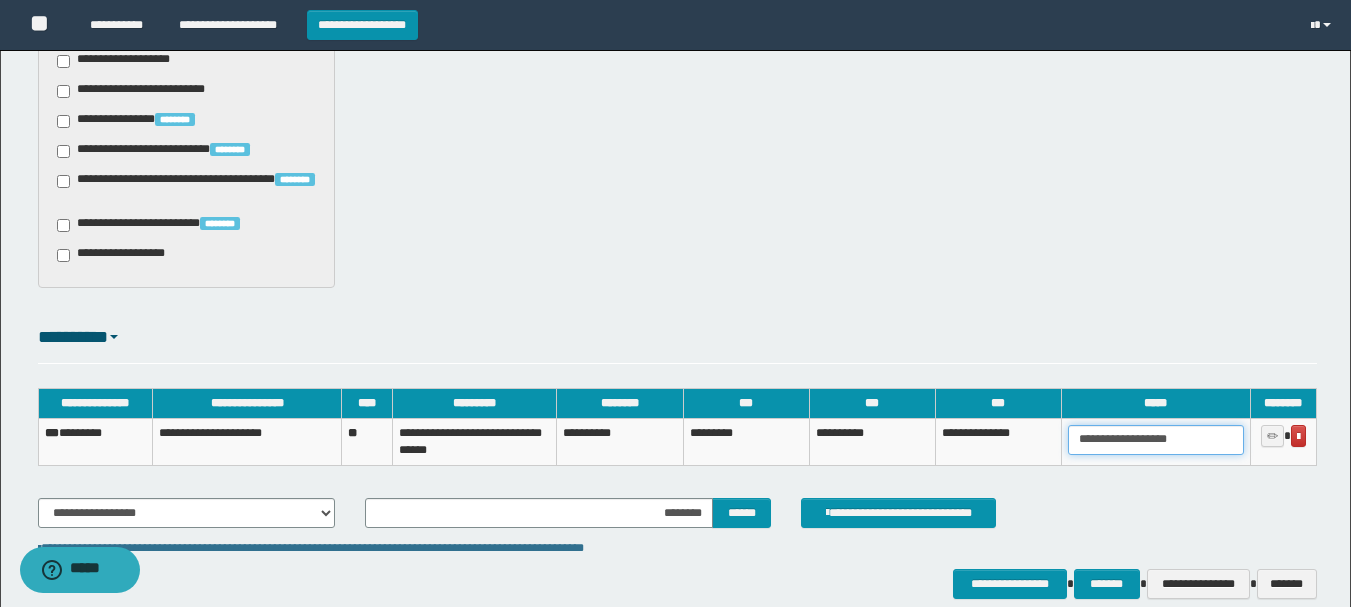 click on "**********" at bounding box center [1156, 440] 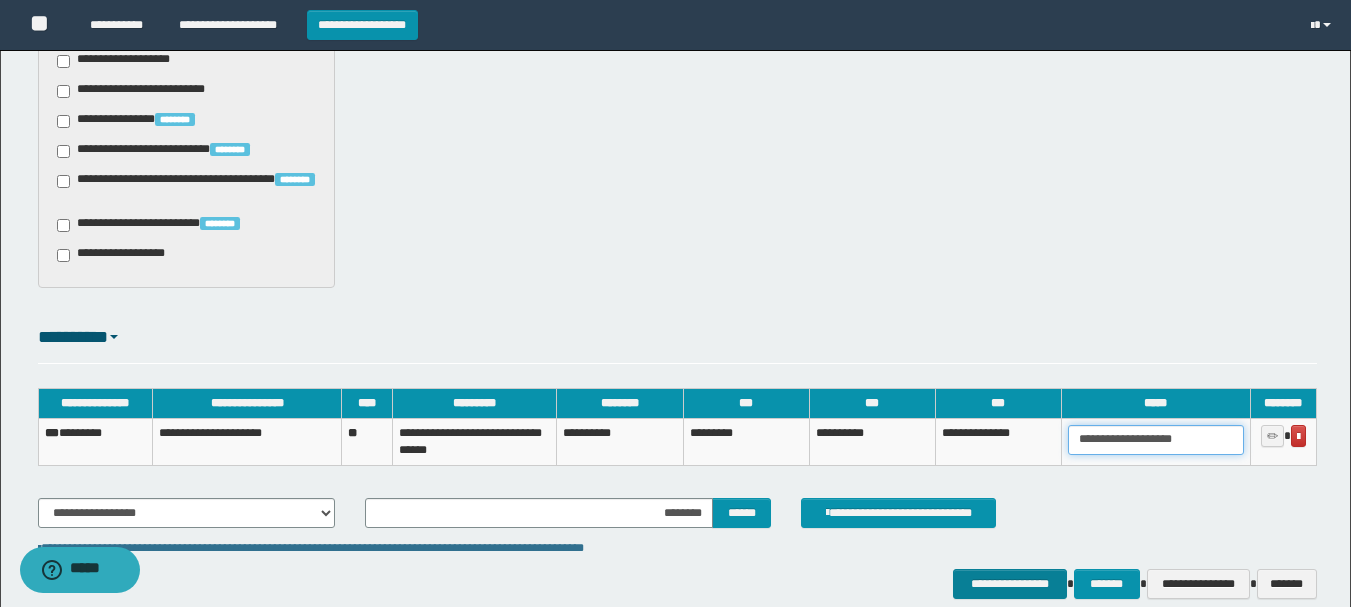 type on "**********" 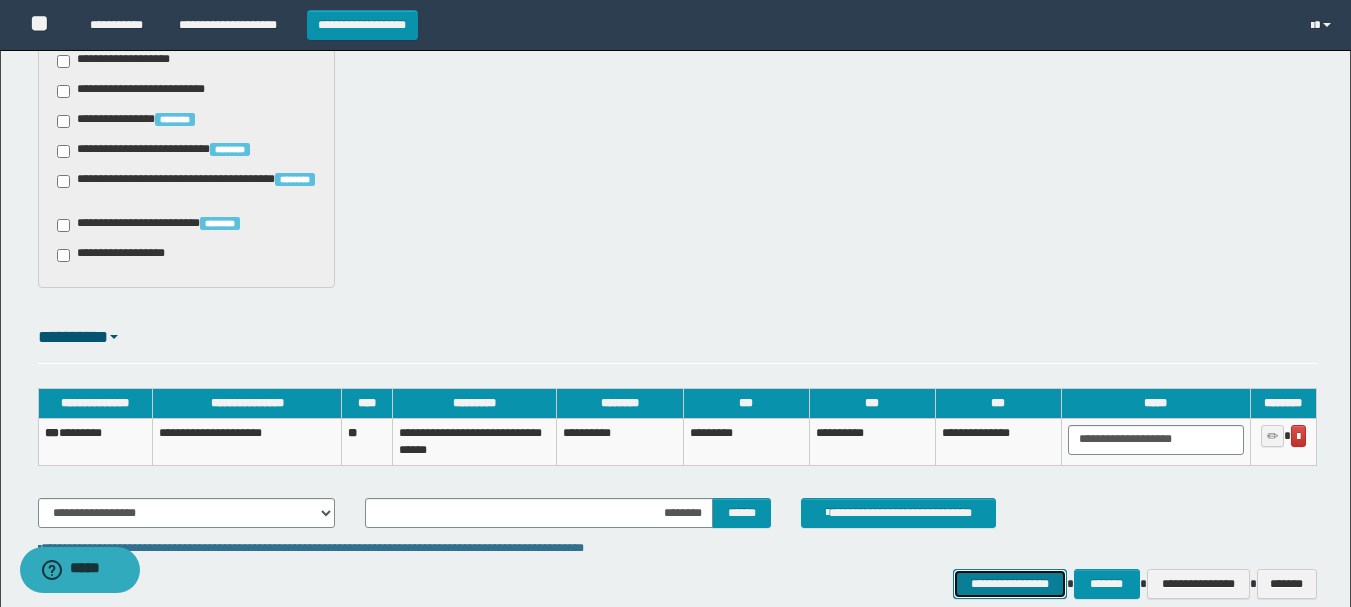 click on "**********" at bounding box center (1009, 584) 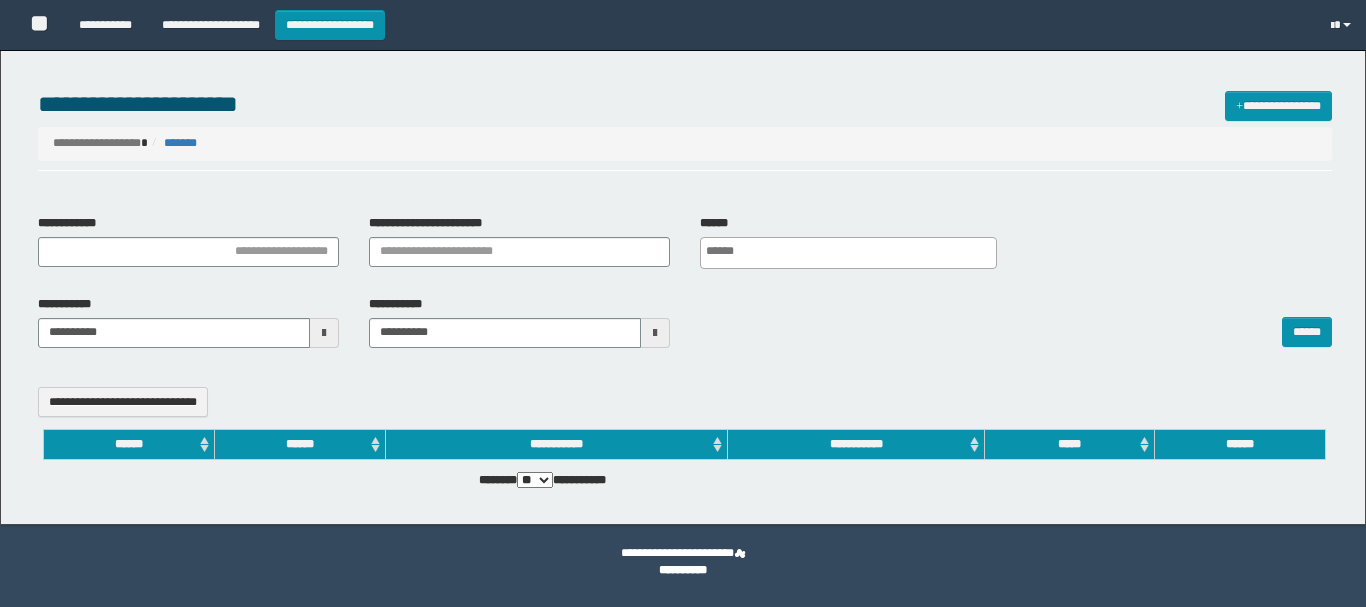 select 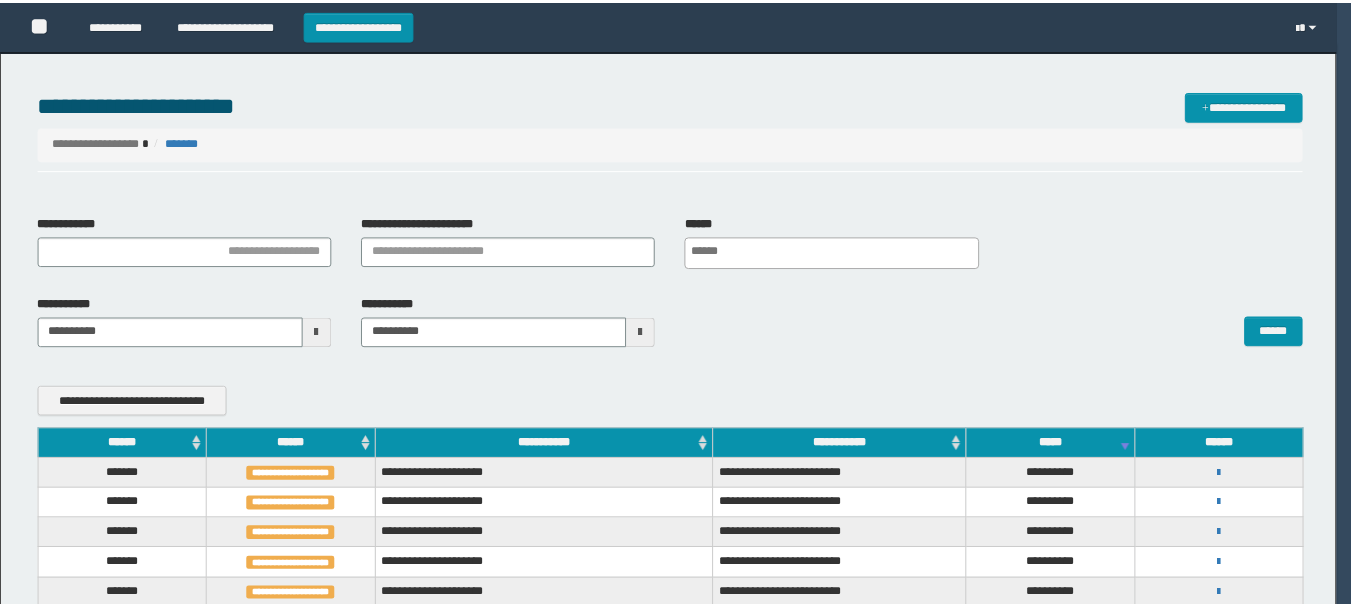 scroll, scrollTop: 0, scrollLeft: 0, axis: both 